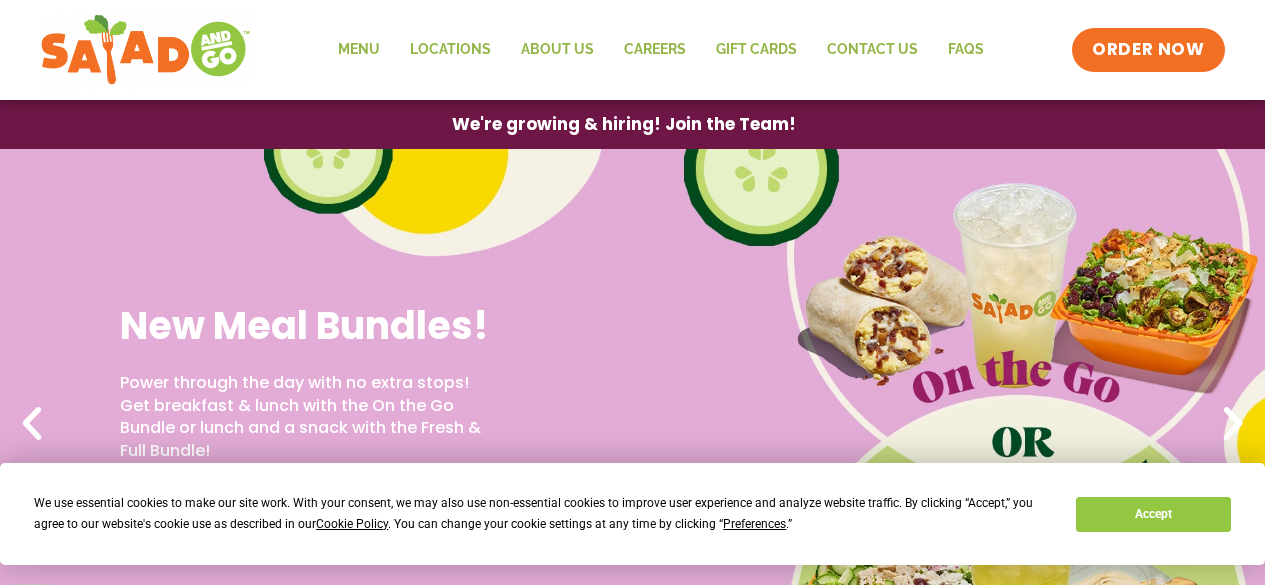 scroll, scrollTop: 0, scrollLeft: 0, axis: both 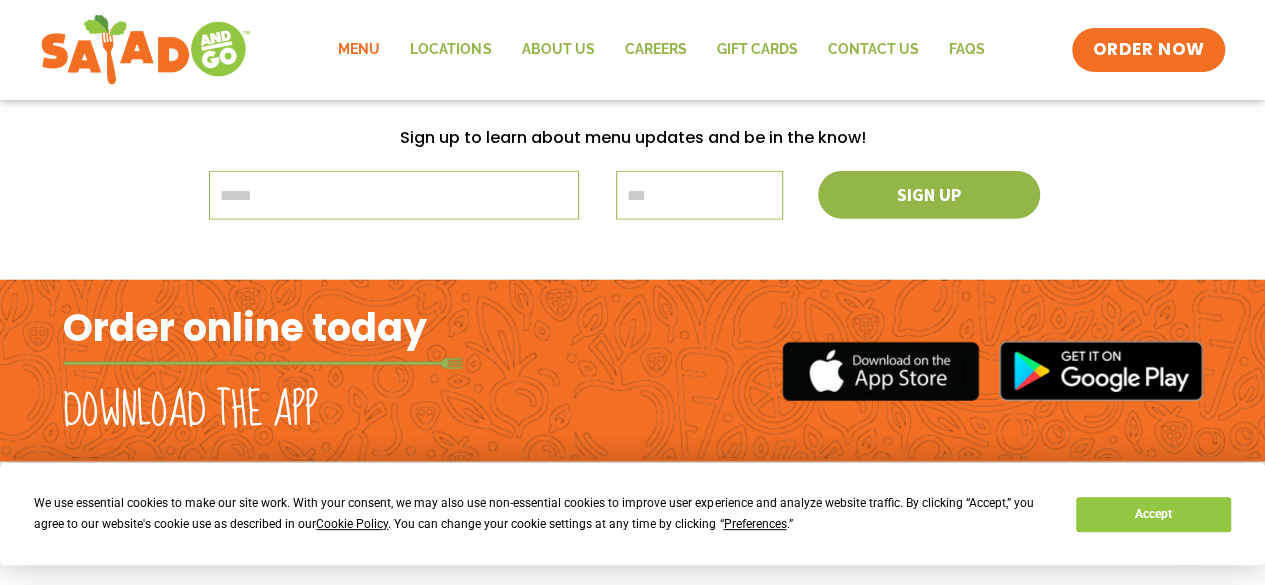 click on "Menu" 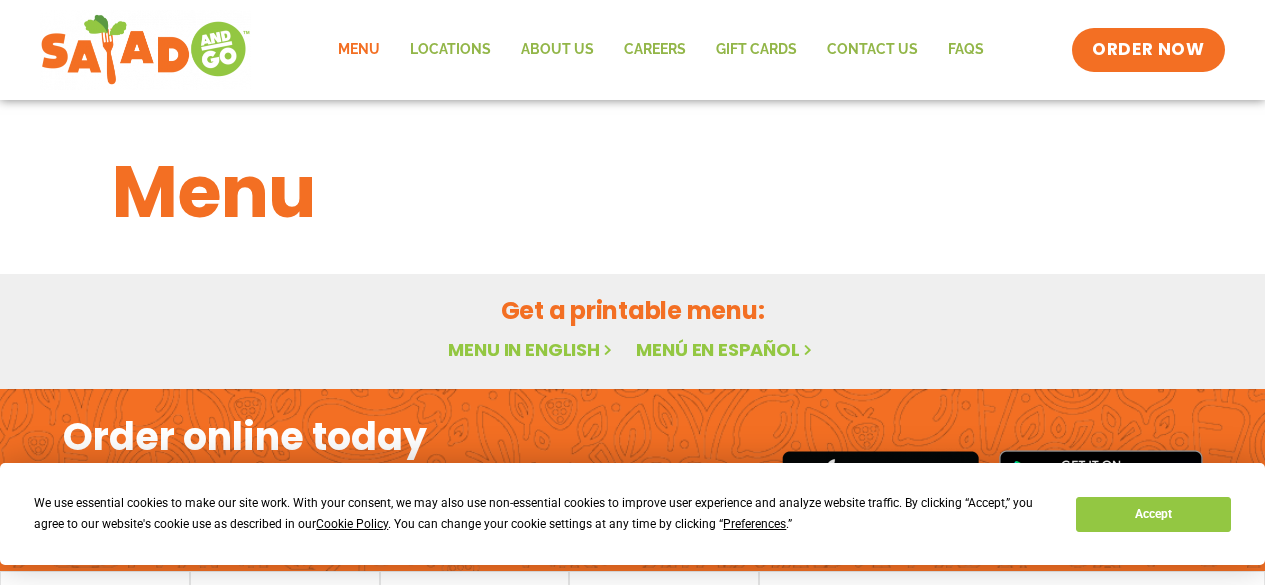 scroll, scrollTop: 0, scrollLeft: 0, axis: both 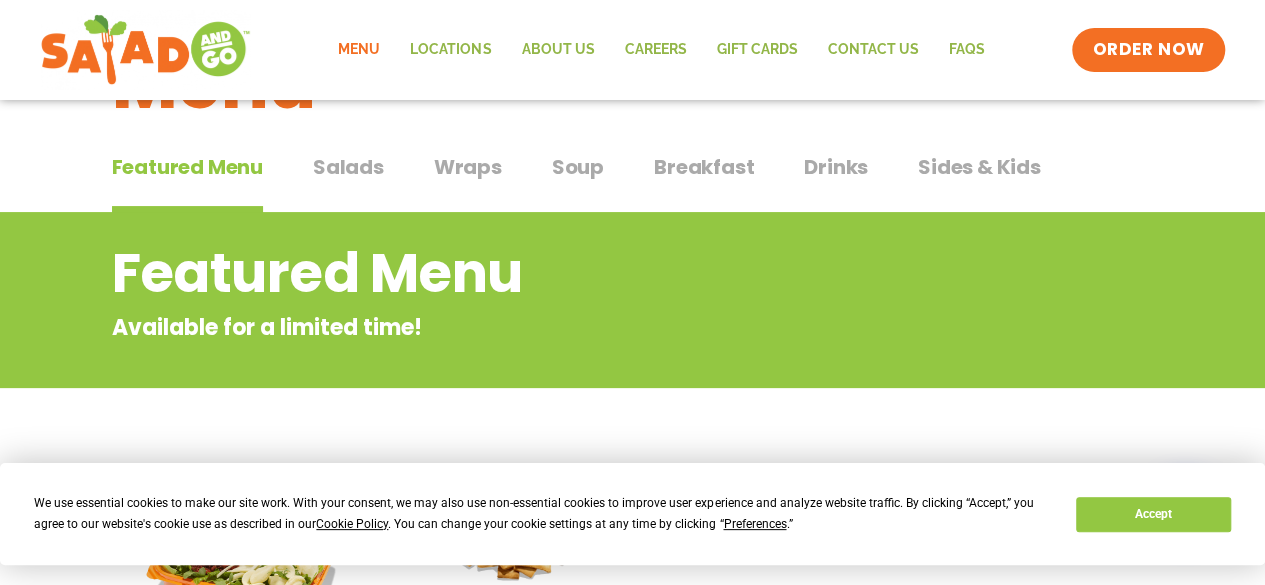 click on "Featured Menu" at bounding box center (552, 273) 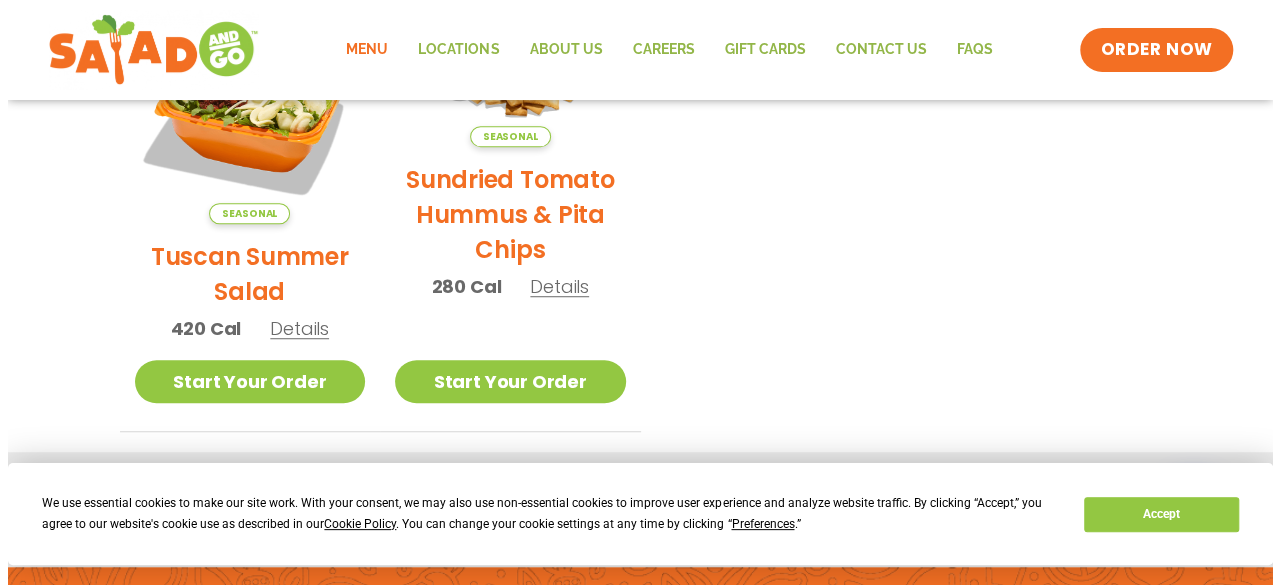 scroll, scrollTop: 609, scrollLeft: 0, axis: vertical 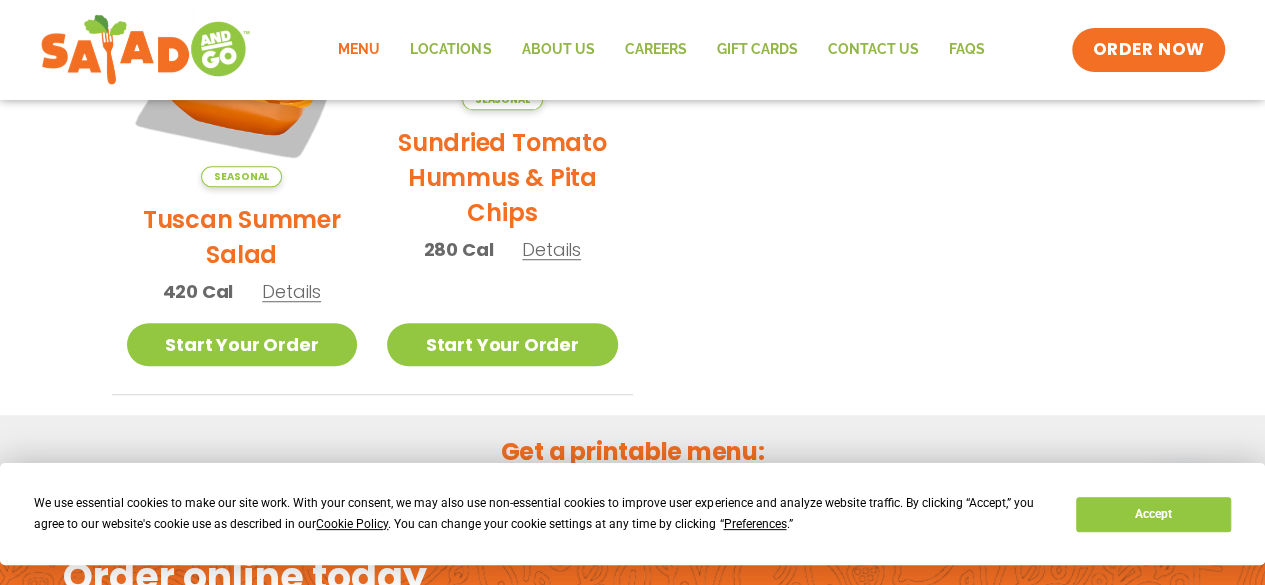 click on "Details" at bounding box center [291, 291] 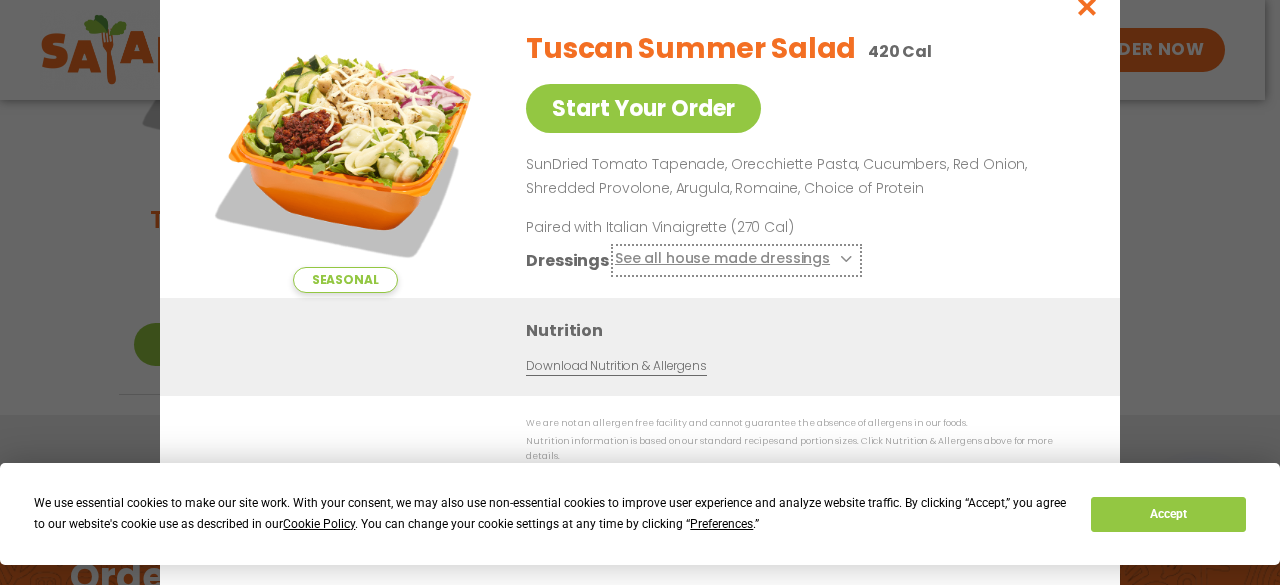 click on "See all house made dressings" at bounding box center (736, 260) 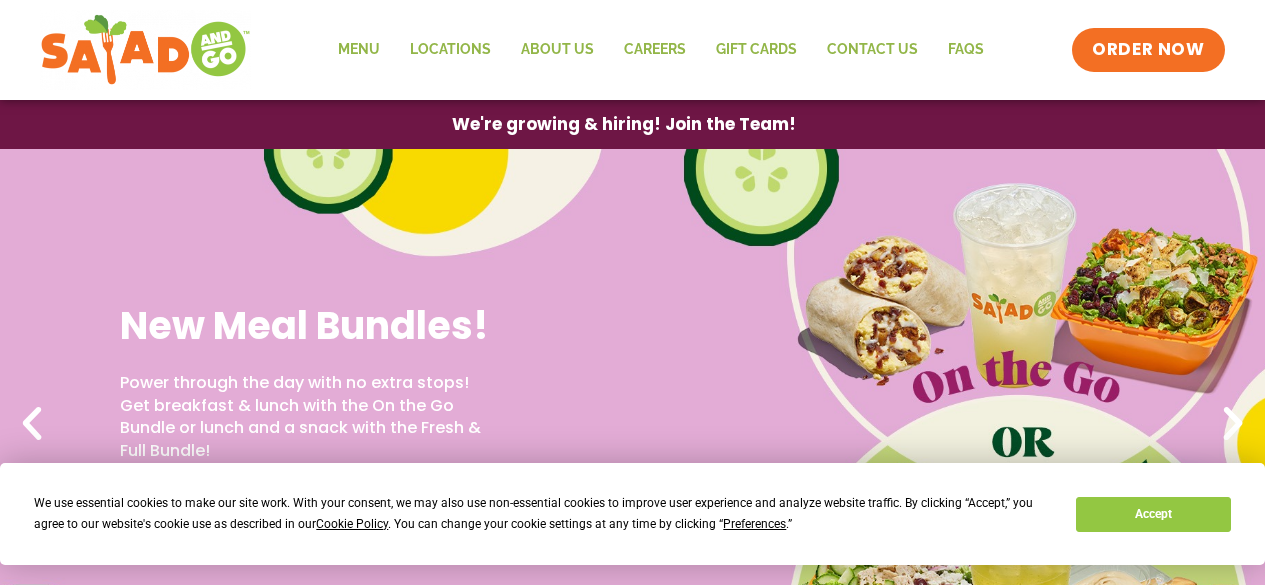 scroll, scrollTop: 0, scrollLeft: 0, axis: both 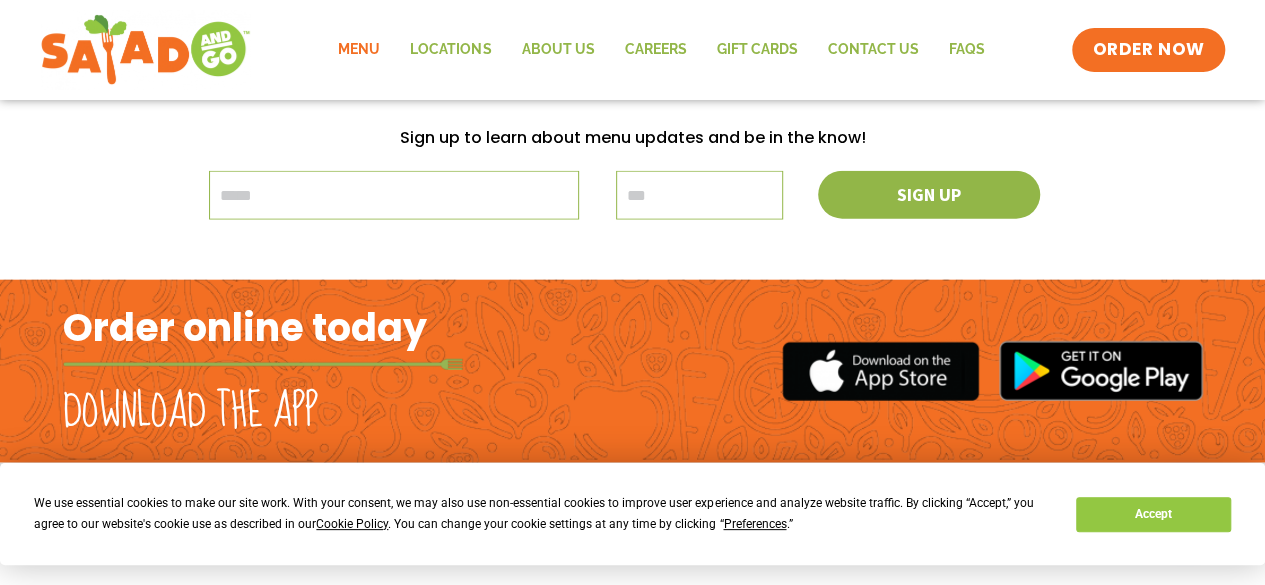 click on "Menu" 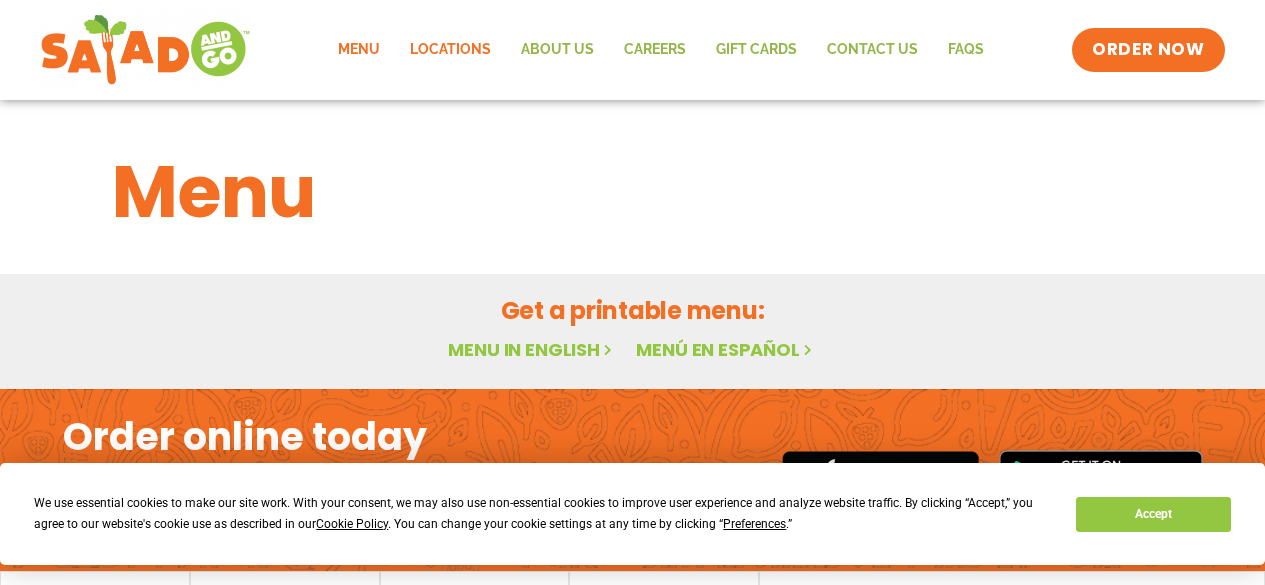 scroll, scrollTop: 0, scrollLeft: 0, axis: both 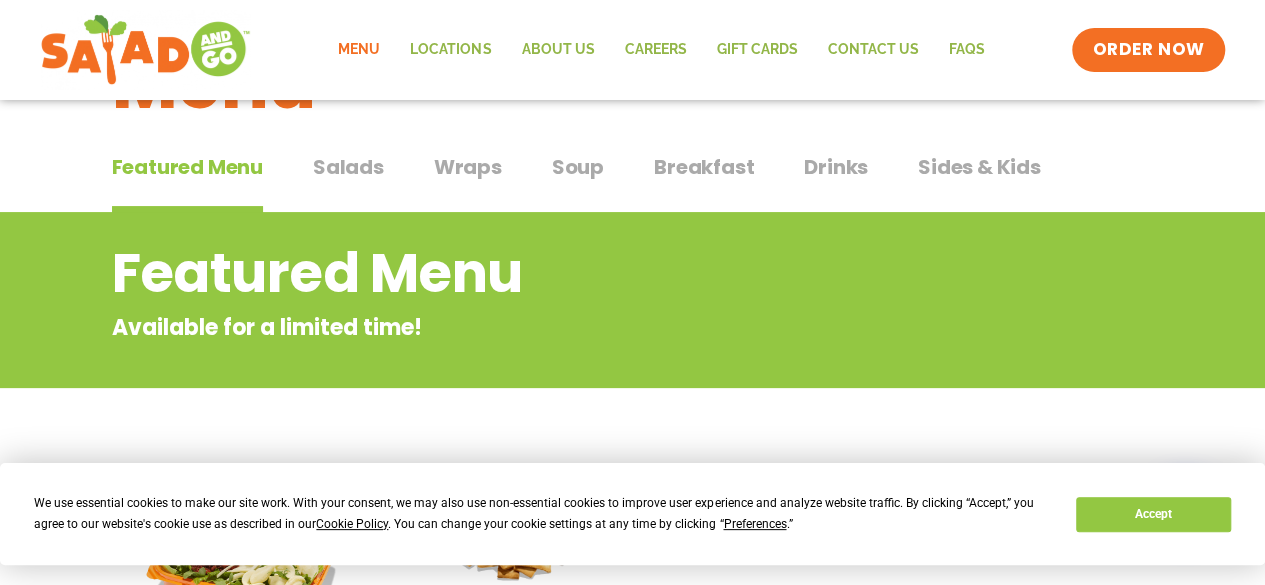 click on "Salads" at bounding box center (348, 167) 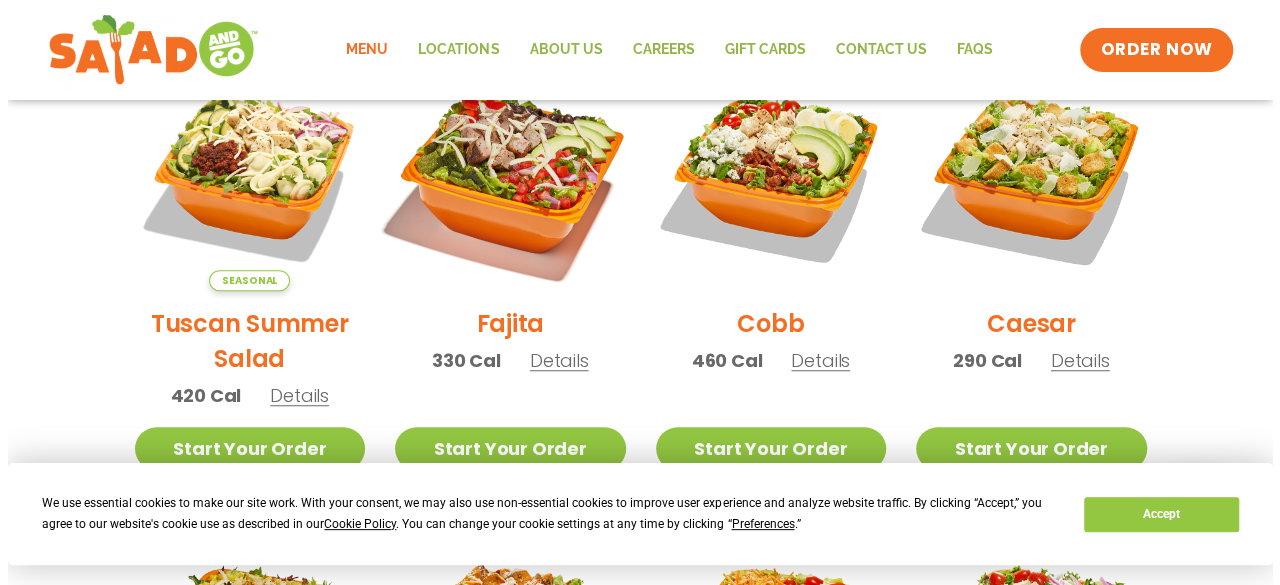 scroll, scrollTop: 634, scrollLeft: 0, axis: vertical 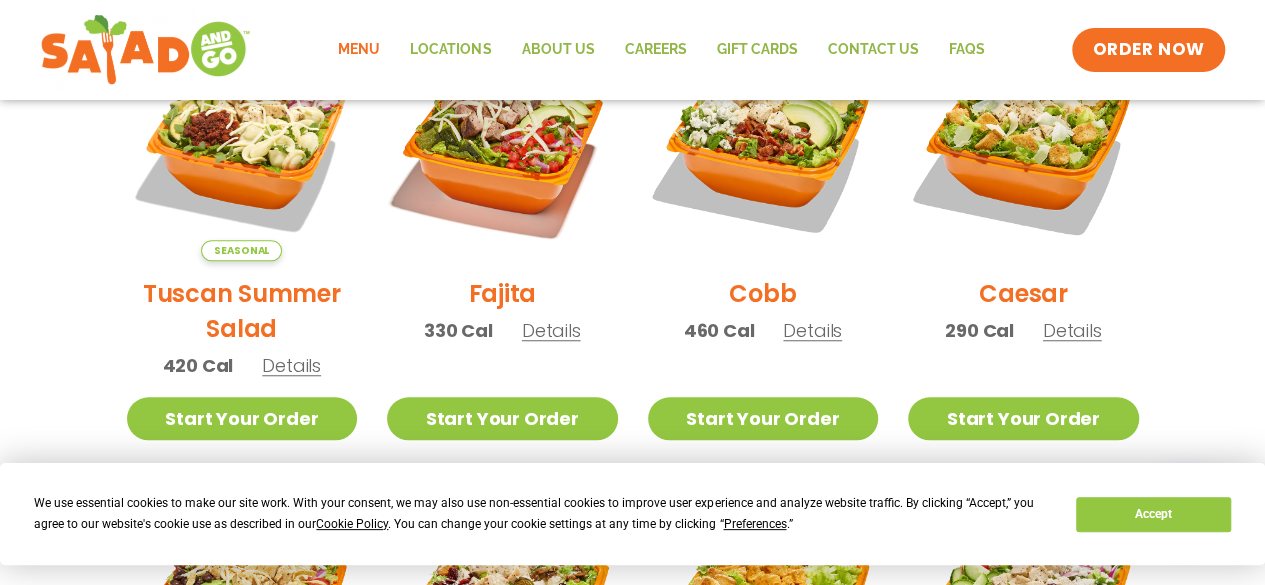 drag, startPoint x: 552, startPoint y: 328, endPoint x: 526, endPoint y: 332, distance: 26.305893 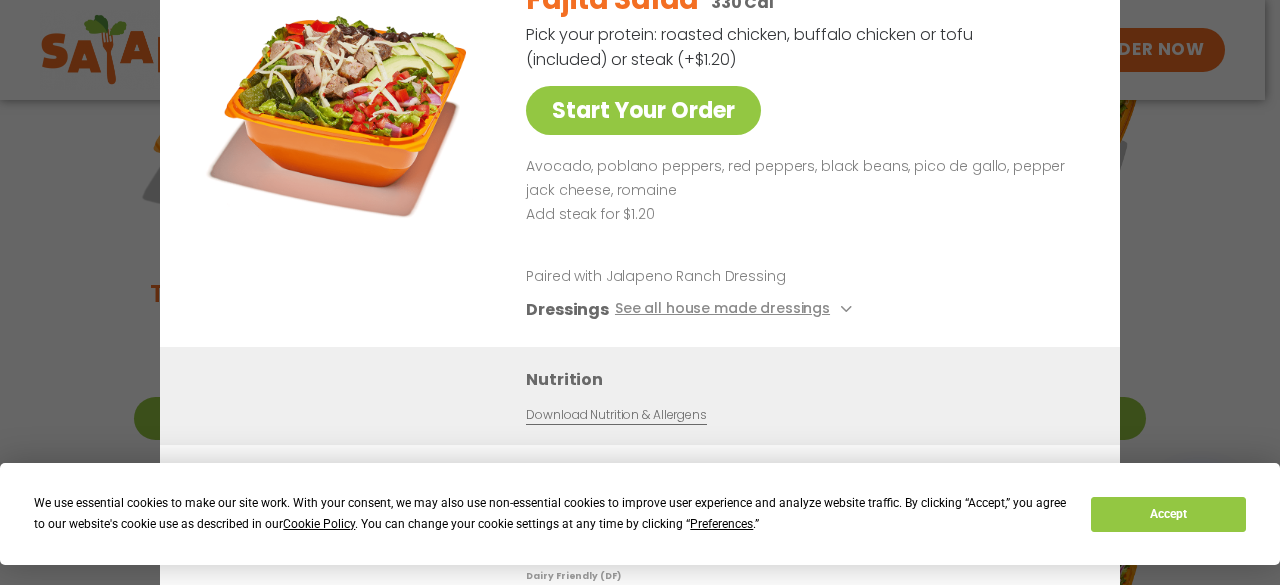 click on "Paired with Jalapeno Ranch Dressing" at bounding box center (711, 276) 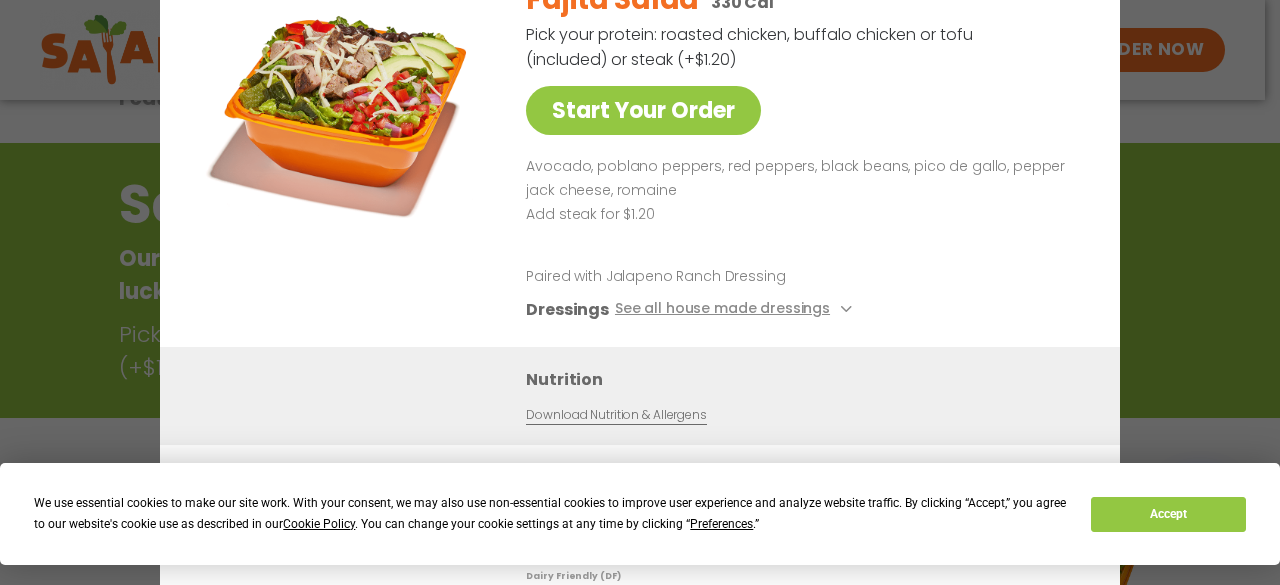 scroll, scrollTop: 109, scrollLeft: 0, axis: vertical 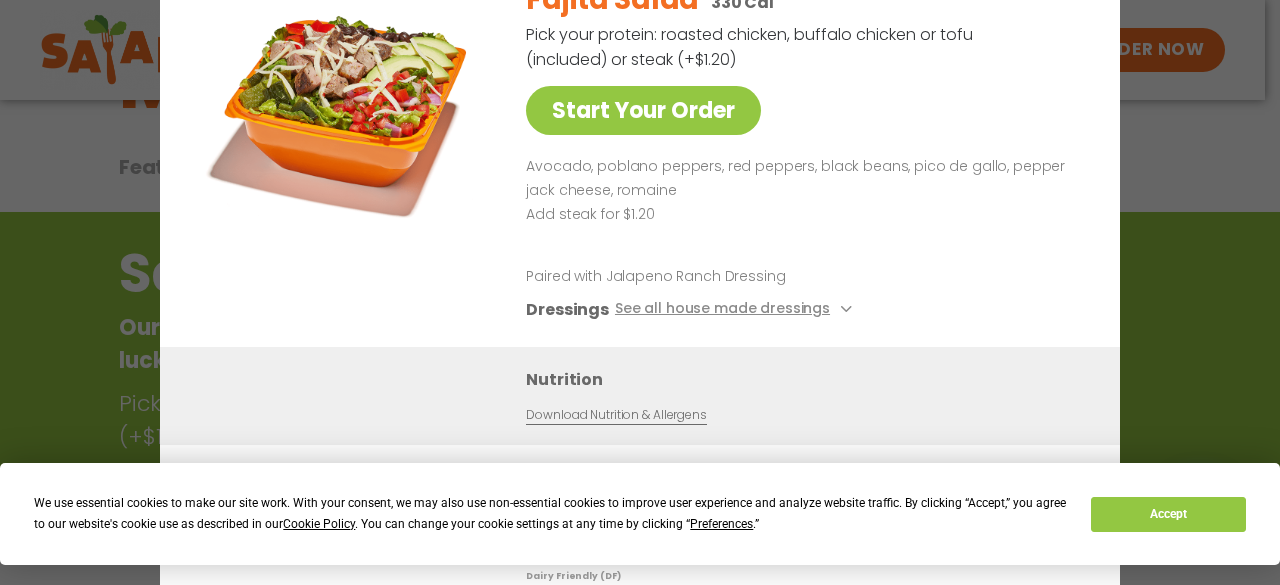 click on "Start Your Order Fajita Salad  330 Cal  Pick your protein: roasted chicken, buffalo chicken or tofu (included) or steak (+$1.20)   Start Your Order Avocado, poblano peppers, red peppers, black beans, pico de gallo, pepper jack cheese, romaine Add steak for $1.20   Paired with Jalapeno Ranch Dressing Dressings   See all house made dressings    Balsamic Vinaigrette GF DF V   BBQ Ranch GF   Caesar GF   Creamy Blue Cheese GF   Creamy Greek GF   Jalapeño Ranch GF   Ranch GF   Thai Peanut GF DF Nutrition   Download Nutrition & Allergens We are not an allergen free facility and cannot guarantee the absence of allergens in our foods. Nutrition information is based on our standard recipes and portion sizes. Click Nutrition & Allergens above for more details. Gluten Friendly (GF) While our menu includes ingredients that are made without gluten, our restaurants are not gluten free. We take steps to minimize the risk of cross-contact with gluten, but cannot guarantee that these menu items are gluten free." at bounding box center [640, 292] 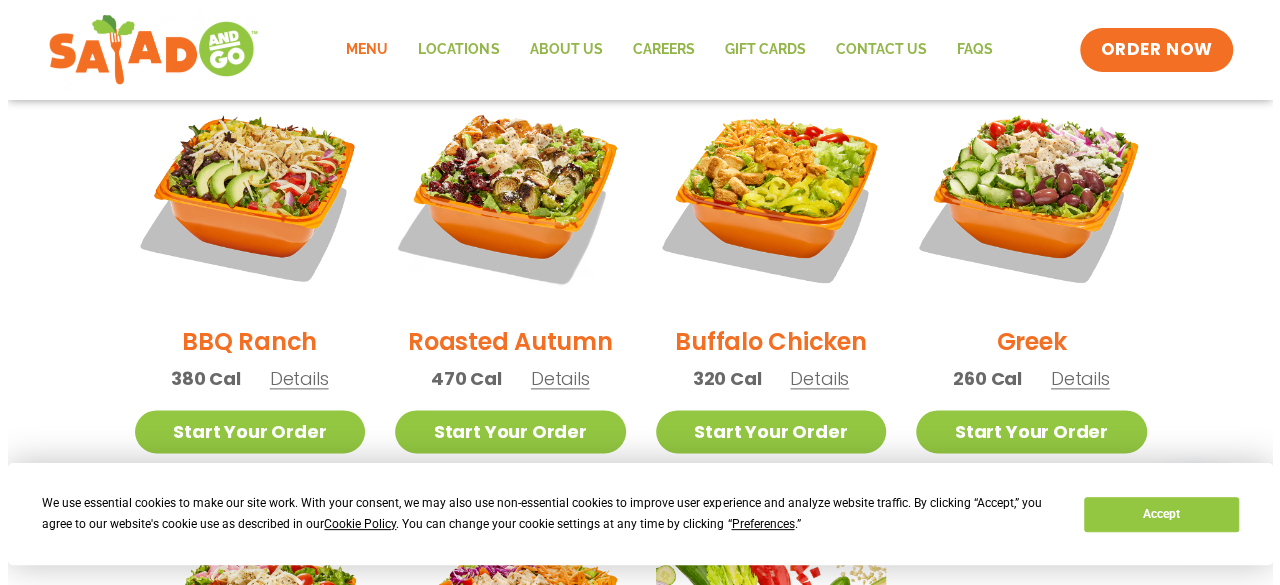 scroll, scrollTop: 1070, scrollLeft: 0, axis: vertical 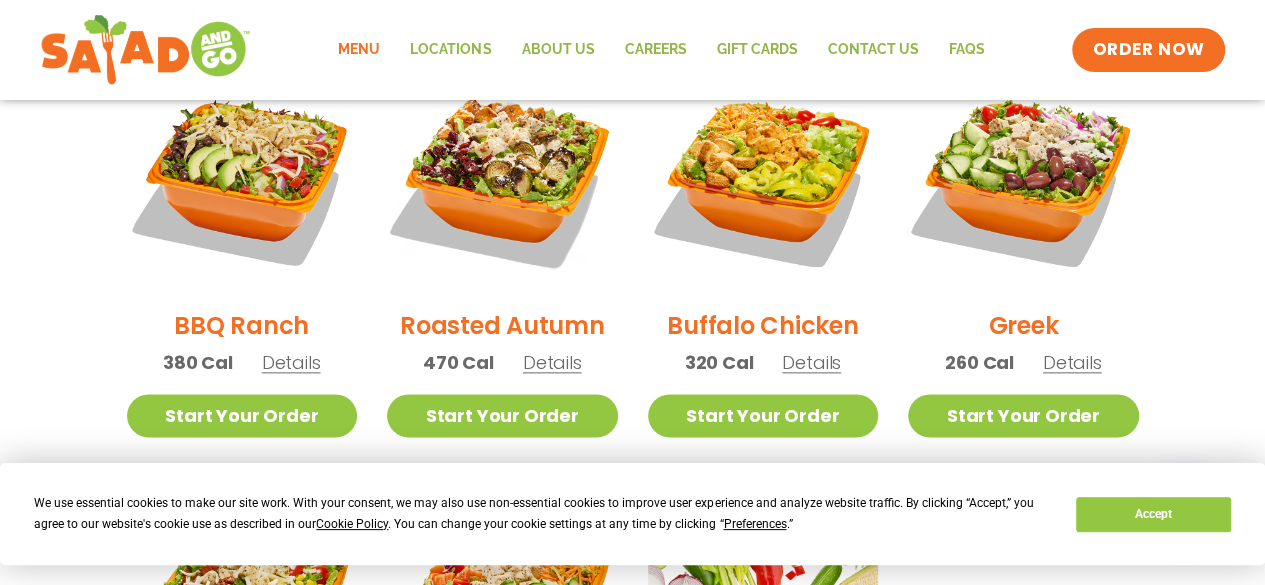 drag, startPoint x: 1064, startPoint y: 358, endPoint x: 1067, endPoint y: 371, distance: 13.341664 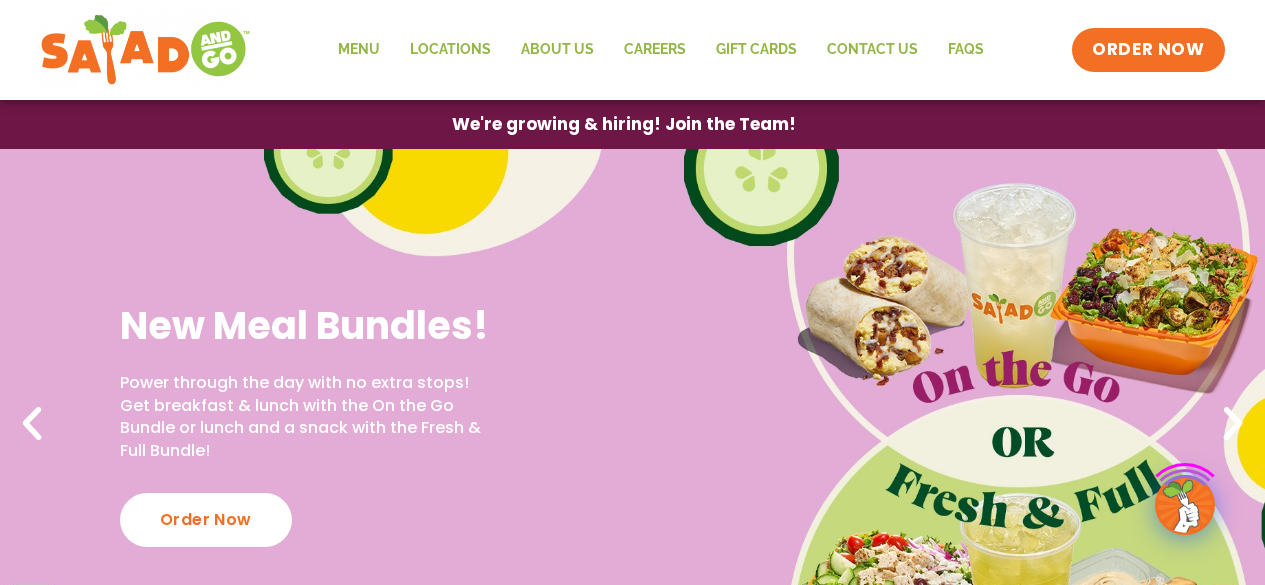scroll, scrollTop: 2312, scrollLeft: 0, axis: vertical 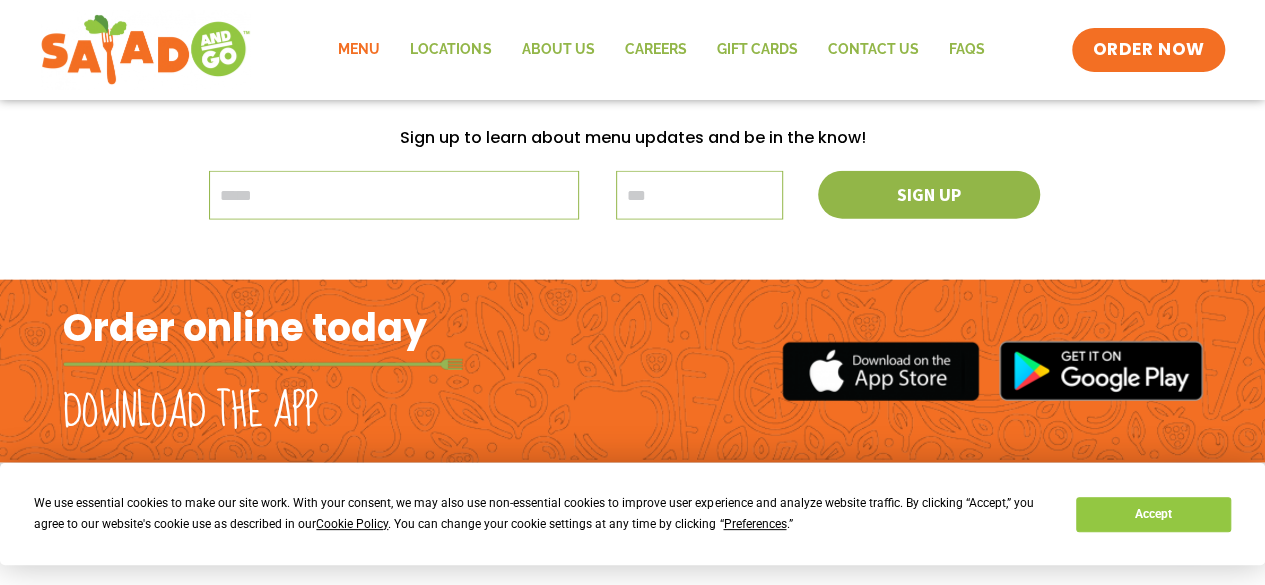 click on "Menu" 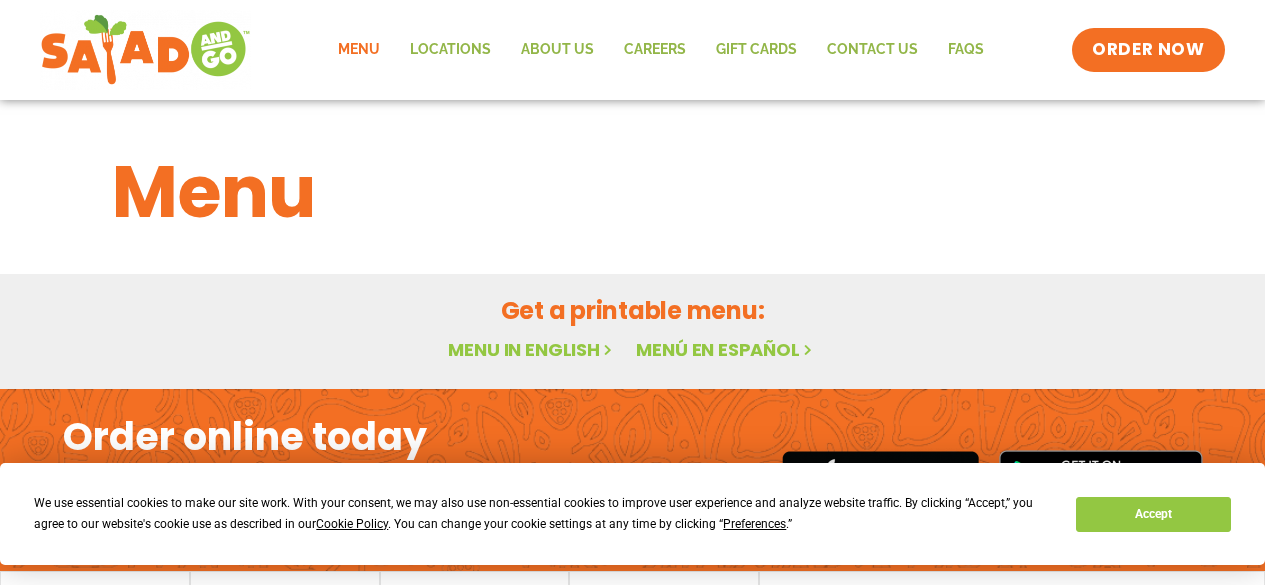 scroll, scrollTop: 0, scrollLeft: 0, axis: both 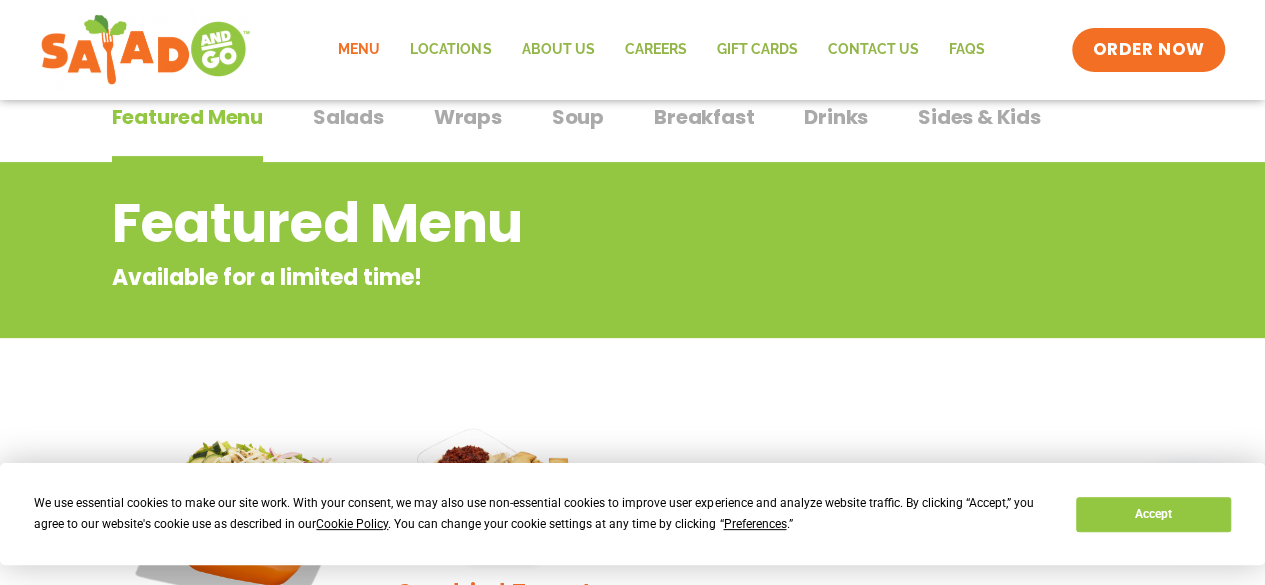 click on "Salads" at bounding box center [348, 117] 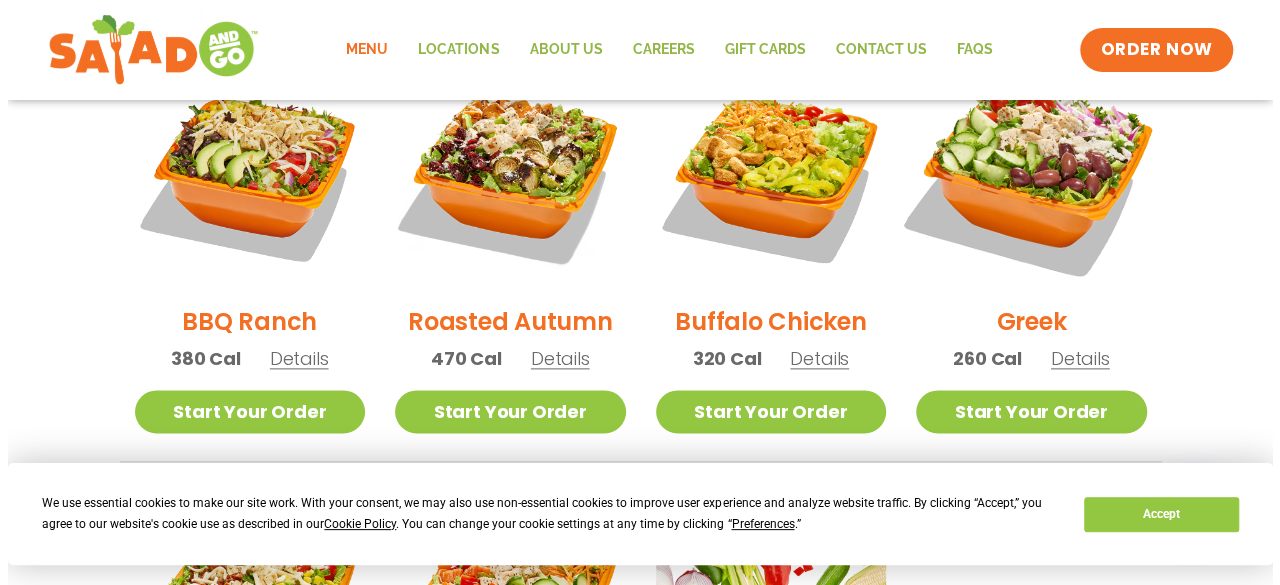 scroll, scrollTop: 1084, scrollLeft: 0, axis: vertical 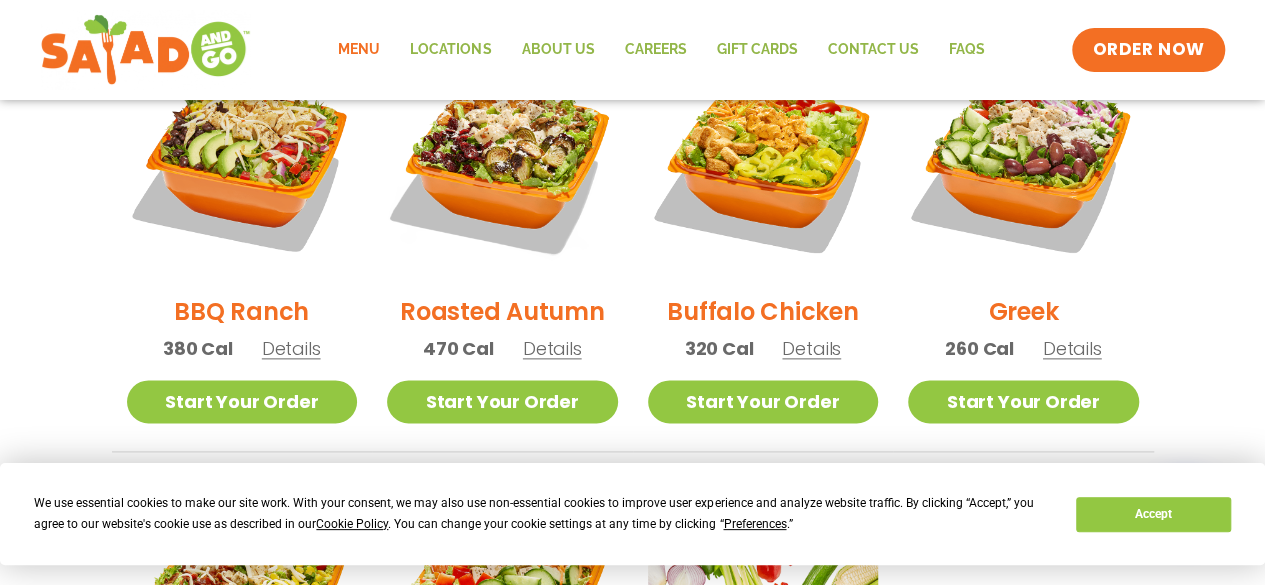 click on "Details" at bounding box center (811, 348) 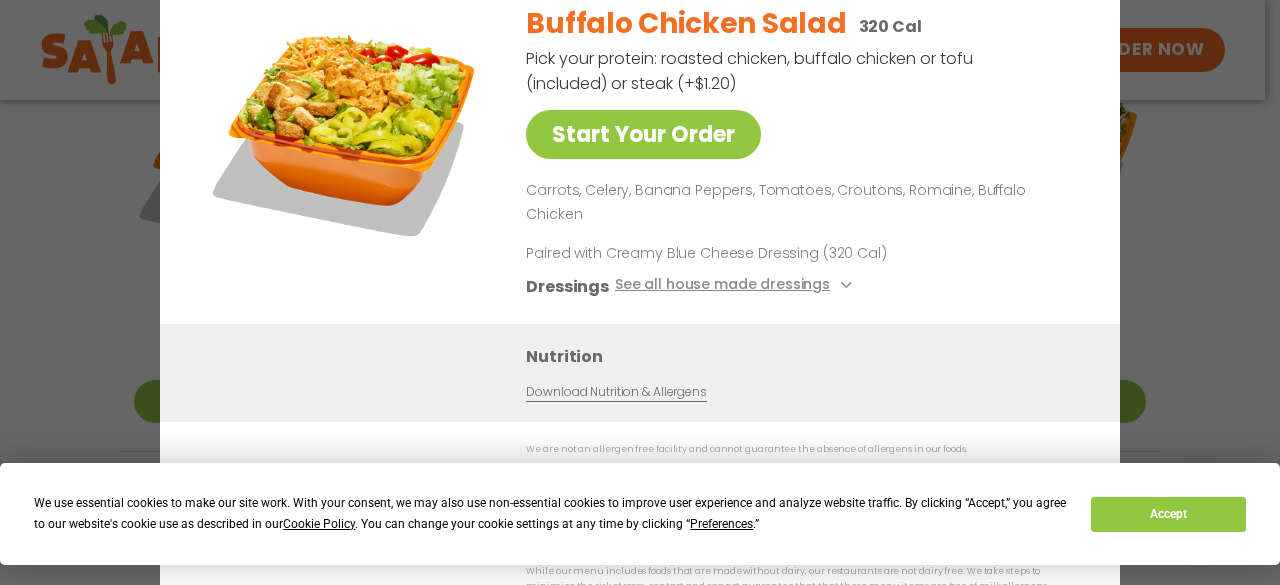 click on "Start Your Order Buffalo Chicken Salad  320 Cal  Pick your protein: roasted chicken, buffalo chicken or tofu (included) or steak (+$1.20)   Start Your Order Carrots, Celery, Banana Peppers, Tomatoes, Croutons, Romaine, Buffalo Chicken Paired with Creamy Blue Cheese Dressing (320 Cal) Dressings   See all house made dressings    Creamy Blue Cheese GF   Balsamic Vinaigrette GF DF V   BBQ Ranch GF   Caesar GF   Creamy Greek GF   Jalapeño Ranch GF   Ranch GF   Thai Peanut GF DF Nutrition   Download Nutrition & Allergens We are not an allergen free facility and cannot guarantee the absence of allergens in our foods. Nutrition information is based on our standard recipes and portion sizes. Click Nutrition & Allergens above for more details. Gluten Friendly (GF) While our menu includes ingredients that are made without gluten, our restaurants are not gluten free. We take steps to minimize the risk of cross-contact with gluten, but cannot guarantee that these menu items are gluten free. Dairy Friendly (DF)" at bounding box center (640, 292) 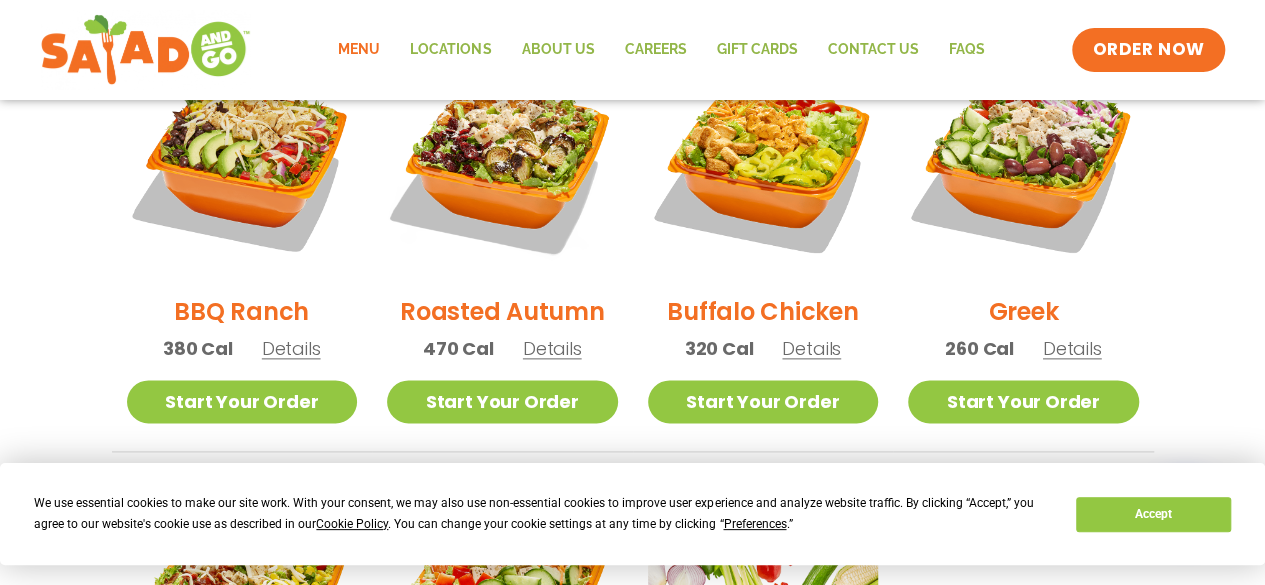 click on "Details" at bounding box center [811, 348] 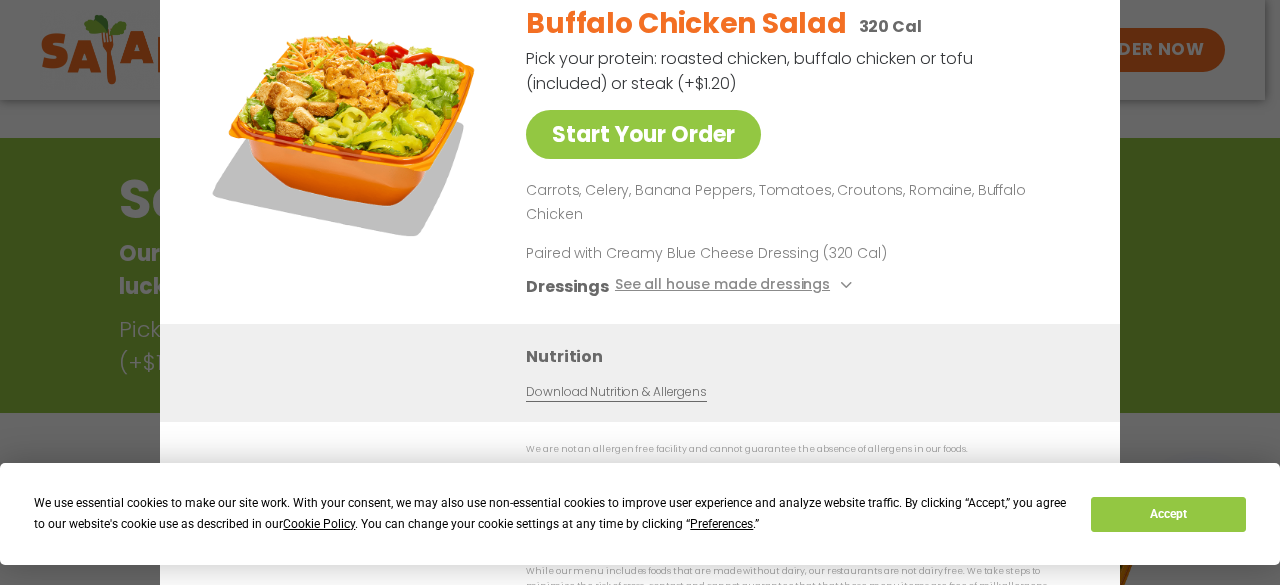 scroll, scrollTop: 159, scrollLeft: 0, axis: vertical 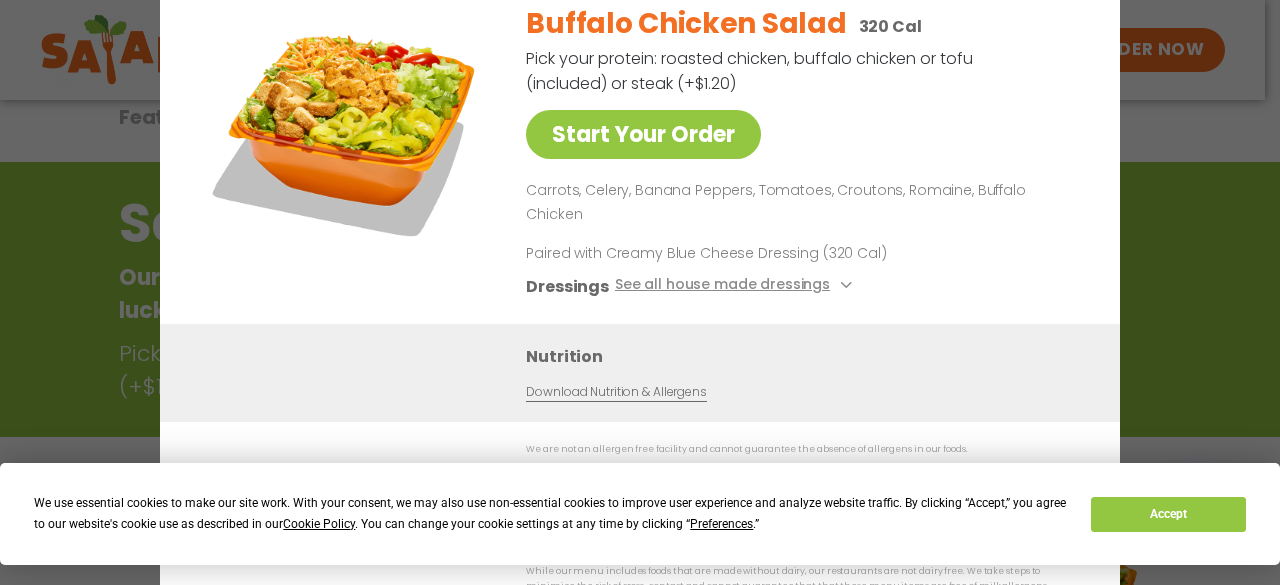 click on "Start Your Order Buffalo Chicken Salad  320 Cal  Pick your protein: roasted chicken, buffalo chicken or tofu (included) or steak (+$1.20)   Start Your Order Carrots, Celery, Banana Peppers, Tomatoes, Croutons, Romaine, Buffalo Chicken Paired with Creamy Blue Cheese Dressing (320 Cal) Dressings   See all house made dressings    Creamy Blue Cheese GF   Balsamic Vinaigrette GF DF V   BBQ Ranch GF   Caesar GF   Creamy Greek GF   Jalapeño Ranch GF   Ranch GF   Thai Peanut GF DF Nutrition   Download Nutrition & Allergens We are not an allergen free facility and cannot guarantee the absence of allergens in our foods. Nutrition information is based on our standard recipes and portion sizes. Click Nutrition & Allergens above for more details. Gluten Friendly (GF) While our menu includes ingredients that are made without gluten, our restaurants are not gluten free. We take steps to minimize the risk of cross-contact with gluten, but cannot guarantee that these menu items are gluten free. Dairy Friendly (DF)" at bounding box center [640, 292] 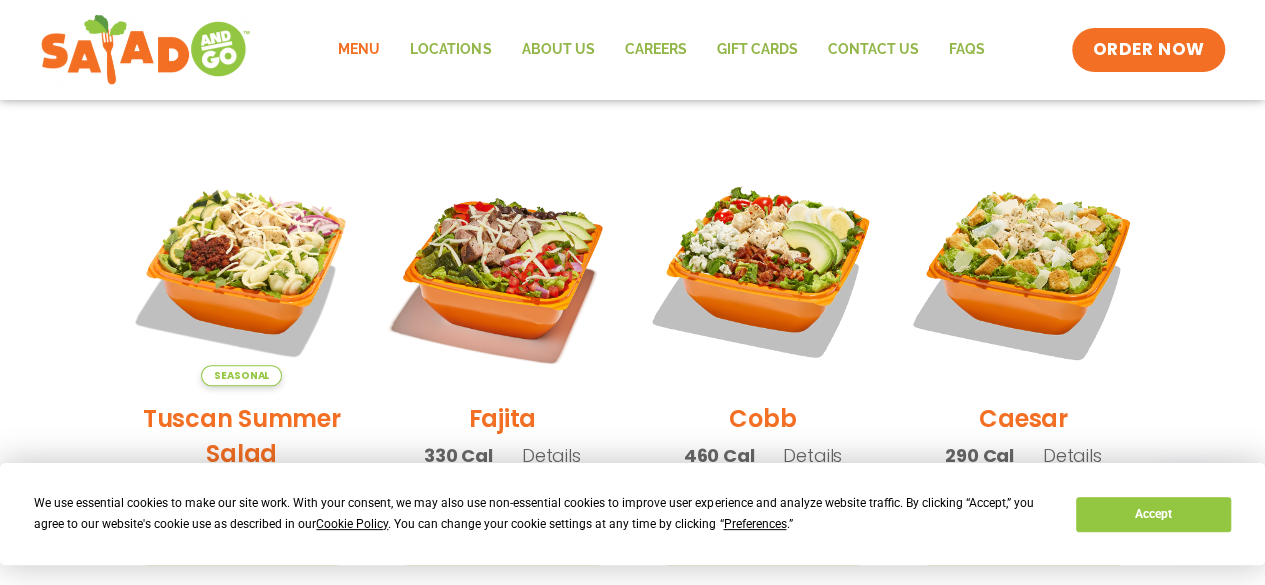 scroll, scrollTop: 525, scrollLeft: 0, axis: vertical 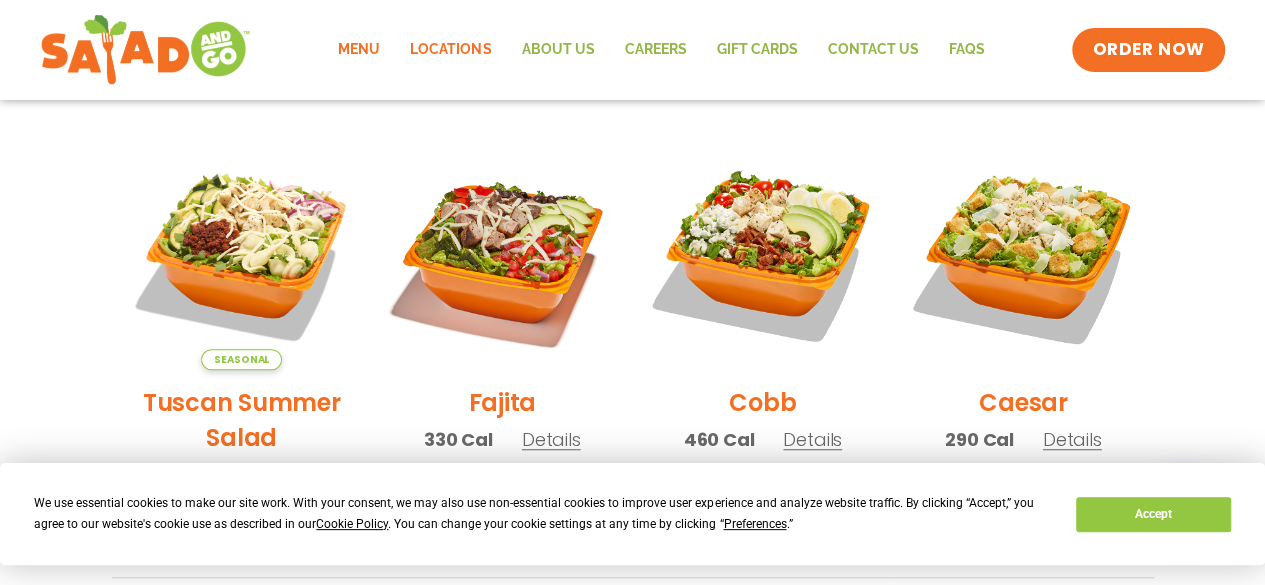 click on "Locations" 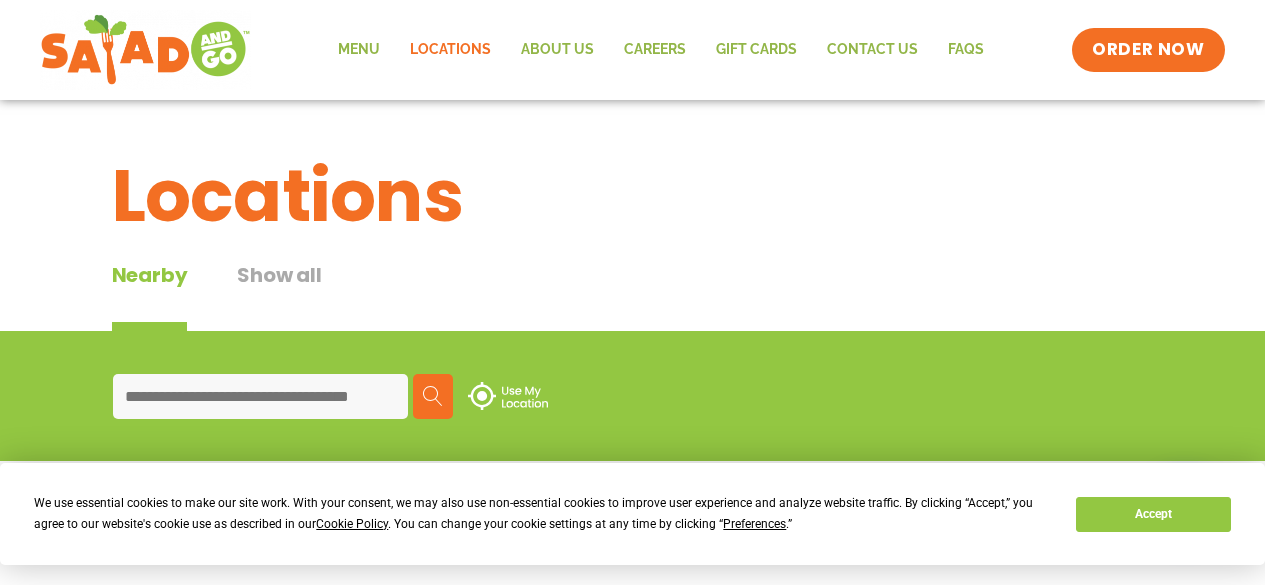 scroll, scrollTop: 0, scrollLeft: 0, axis: both 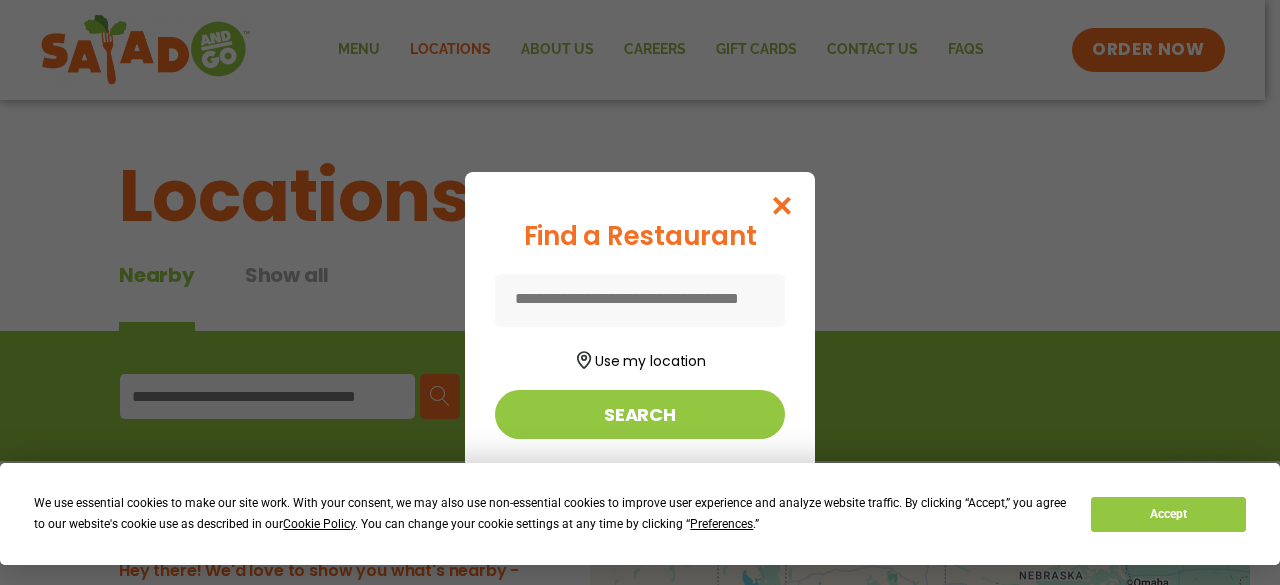 click on "Find a Restaurant        Use my location       Search" at bounding box center [640, 292] 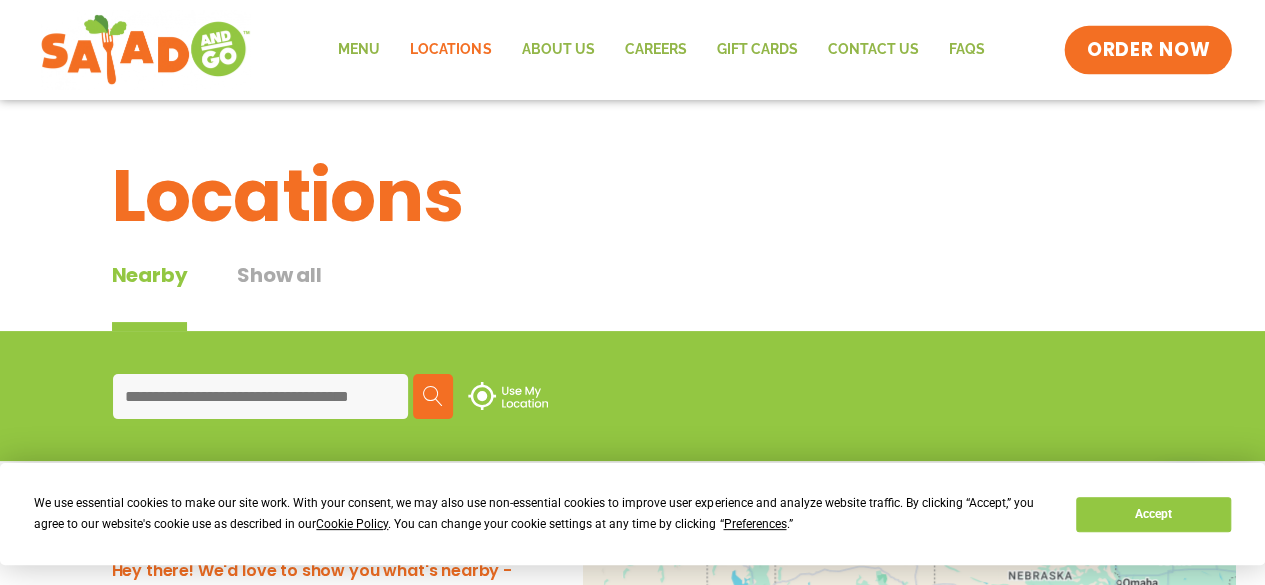 click on "ORDER NOW" at bounding box center (1149, 50) 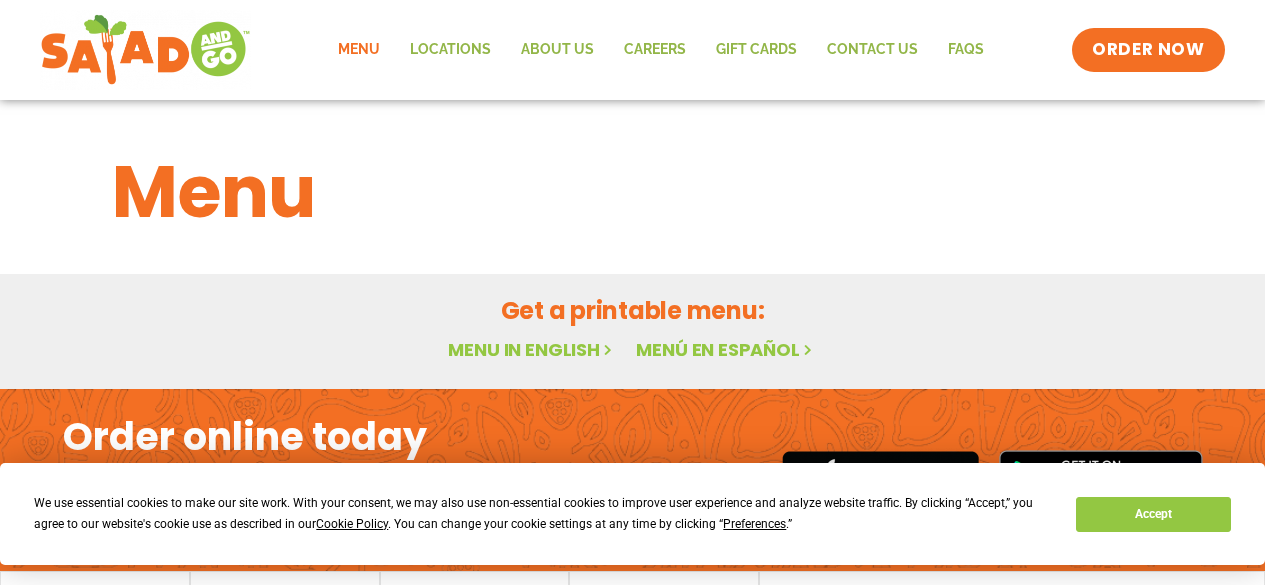 scroll, scrollTop: 0, scrollLeft: 0, axis: both 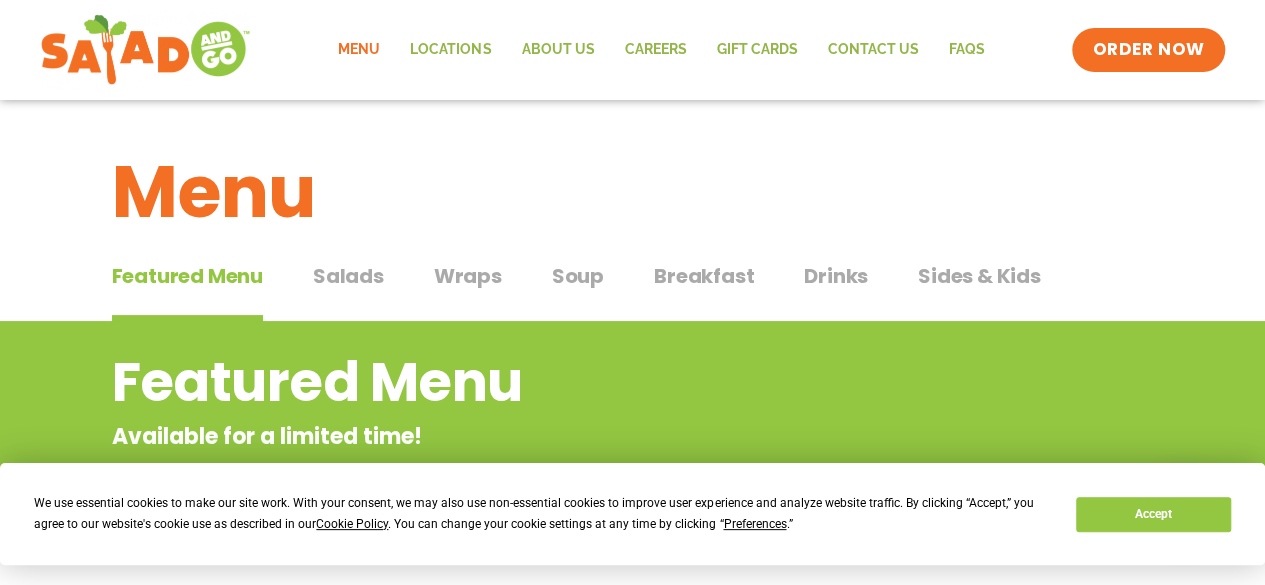 click on "Menu" 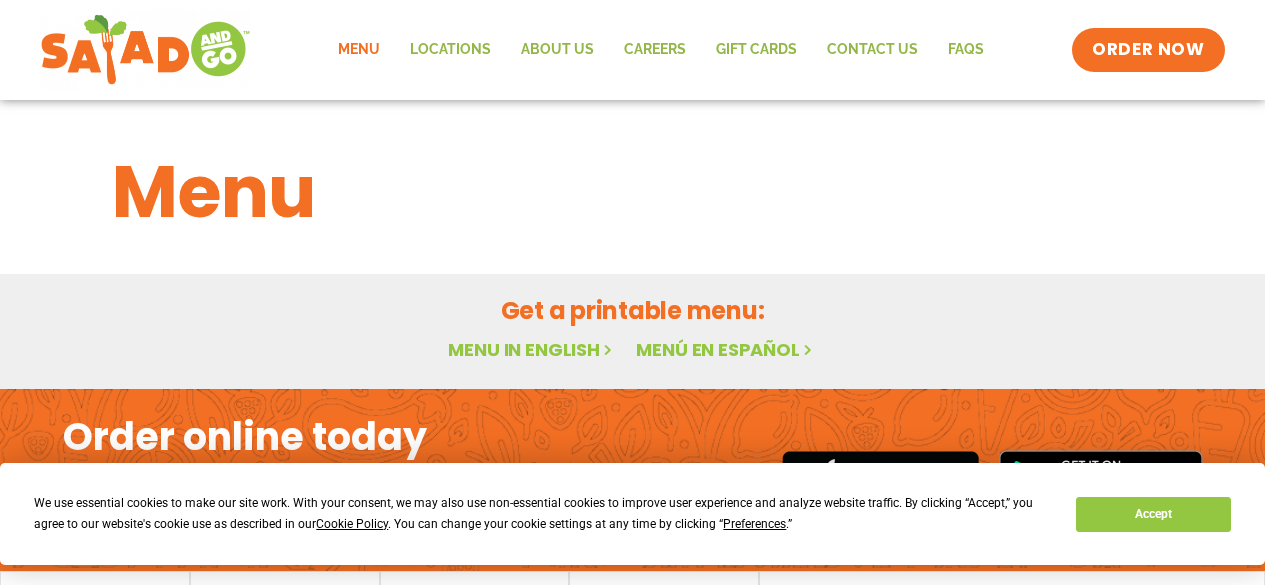 scroll, scrollTop: 0, scrollLeft: 0, axis: both 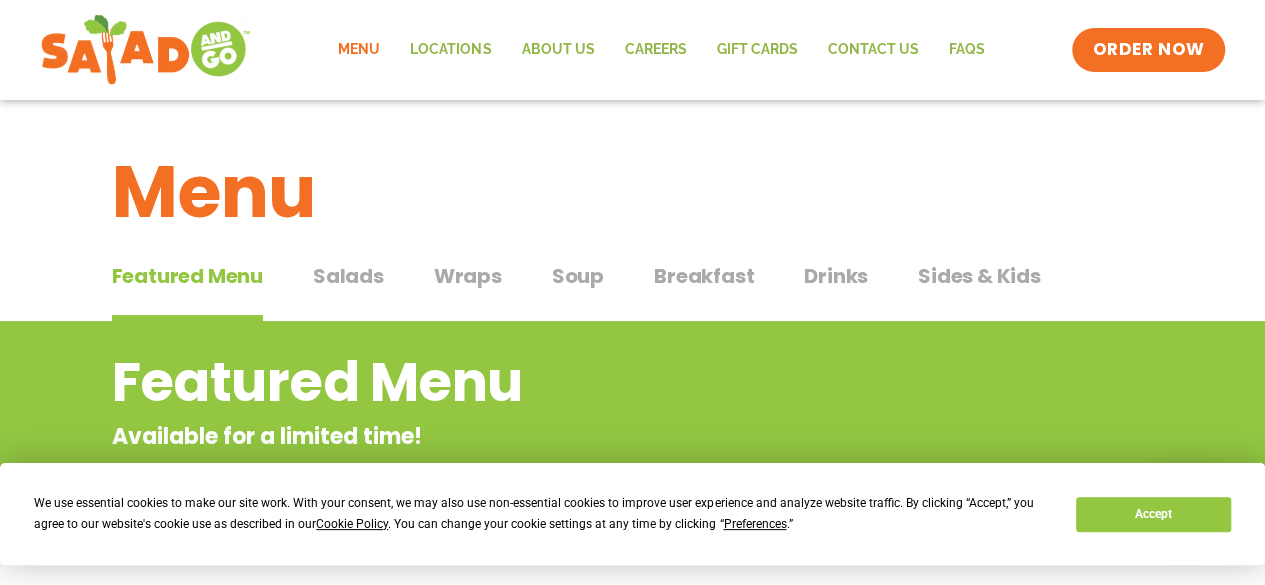 click on "Salads" at bounding box center [348, 276] 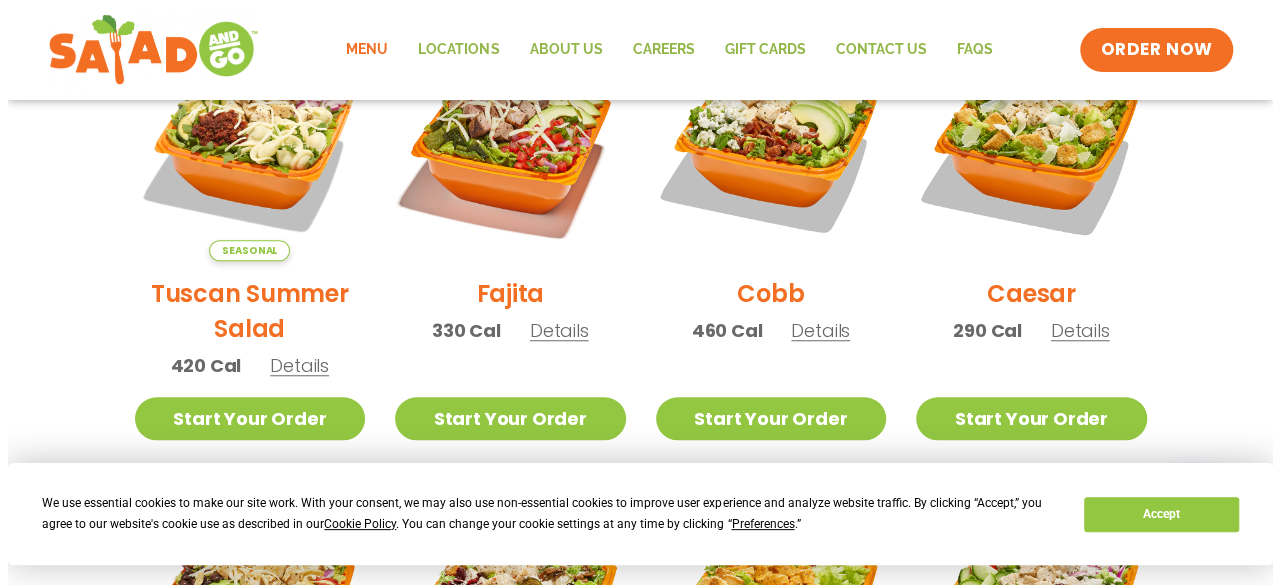 scroll, scrollTop: 650, scrollLeft: 0, axis: vertical 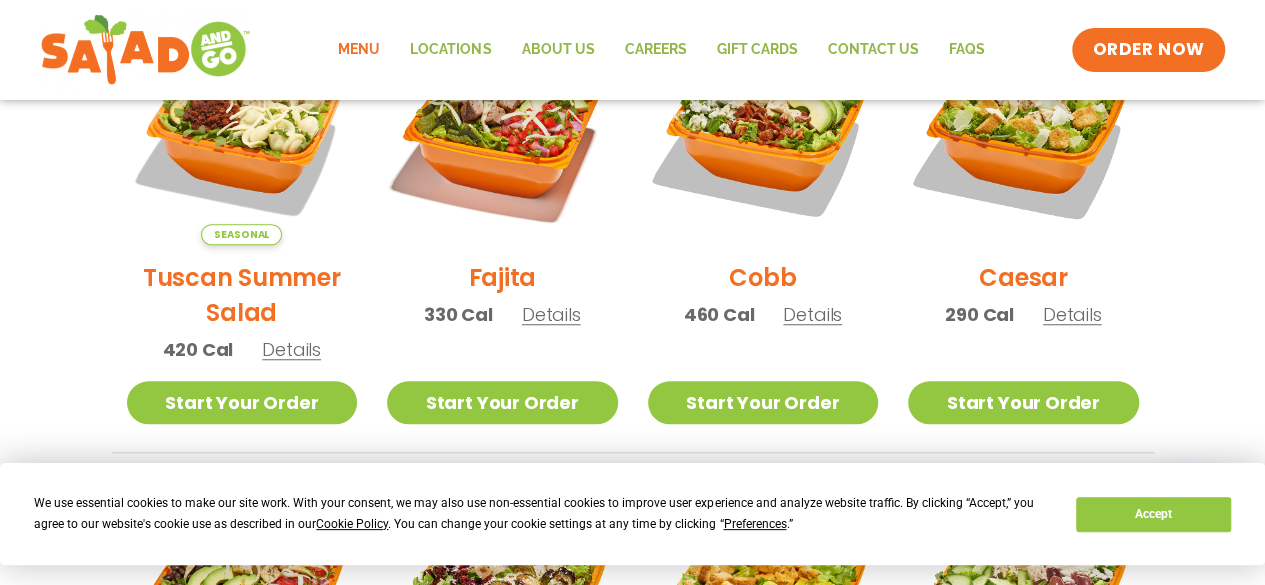 click on "Details" at bounding box center [551, 314] 